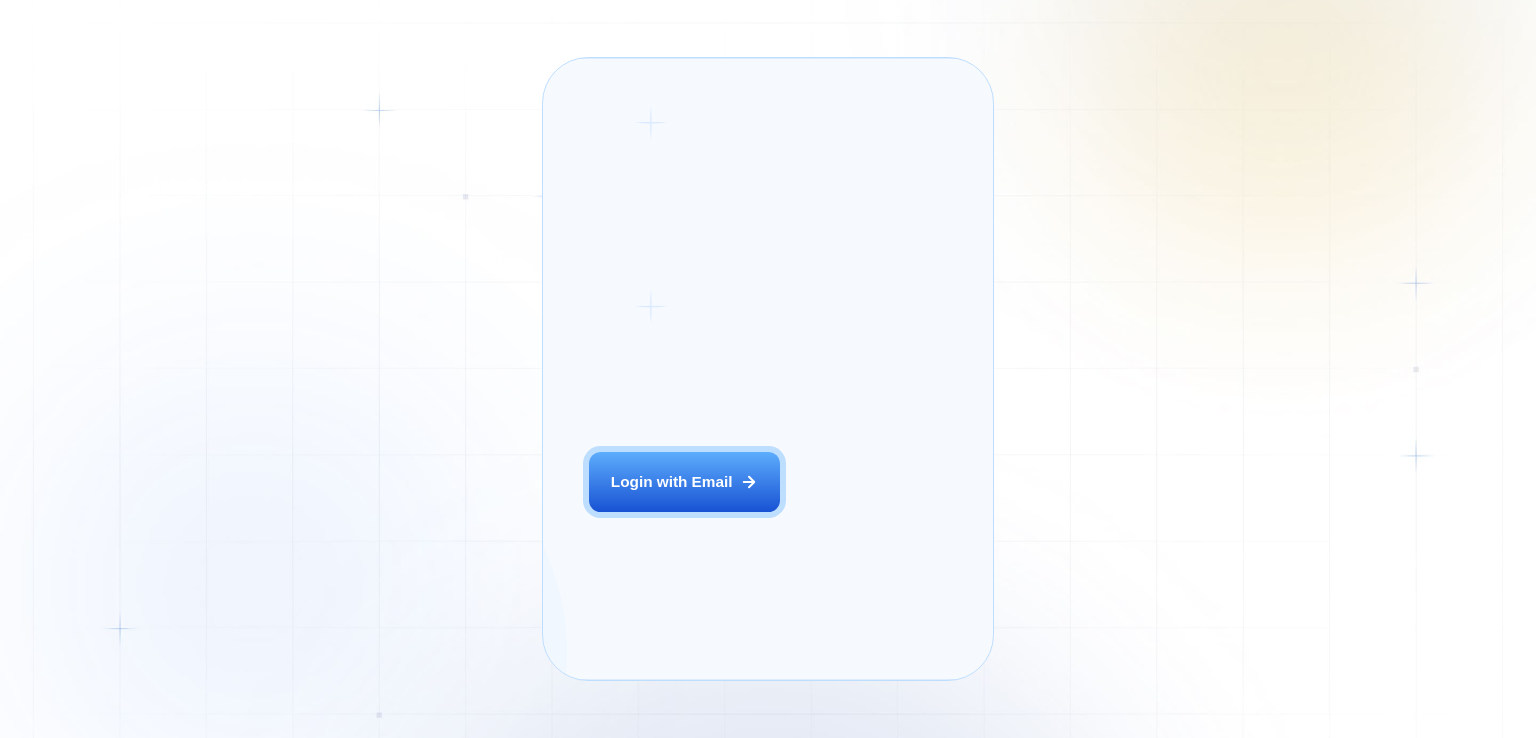scroll, scrollTop: 0, scrollLeft: 0, axis: both 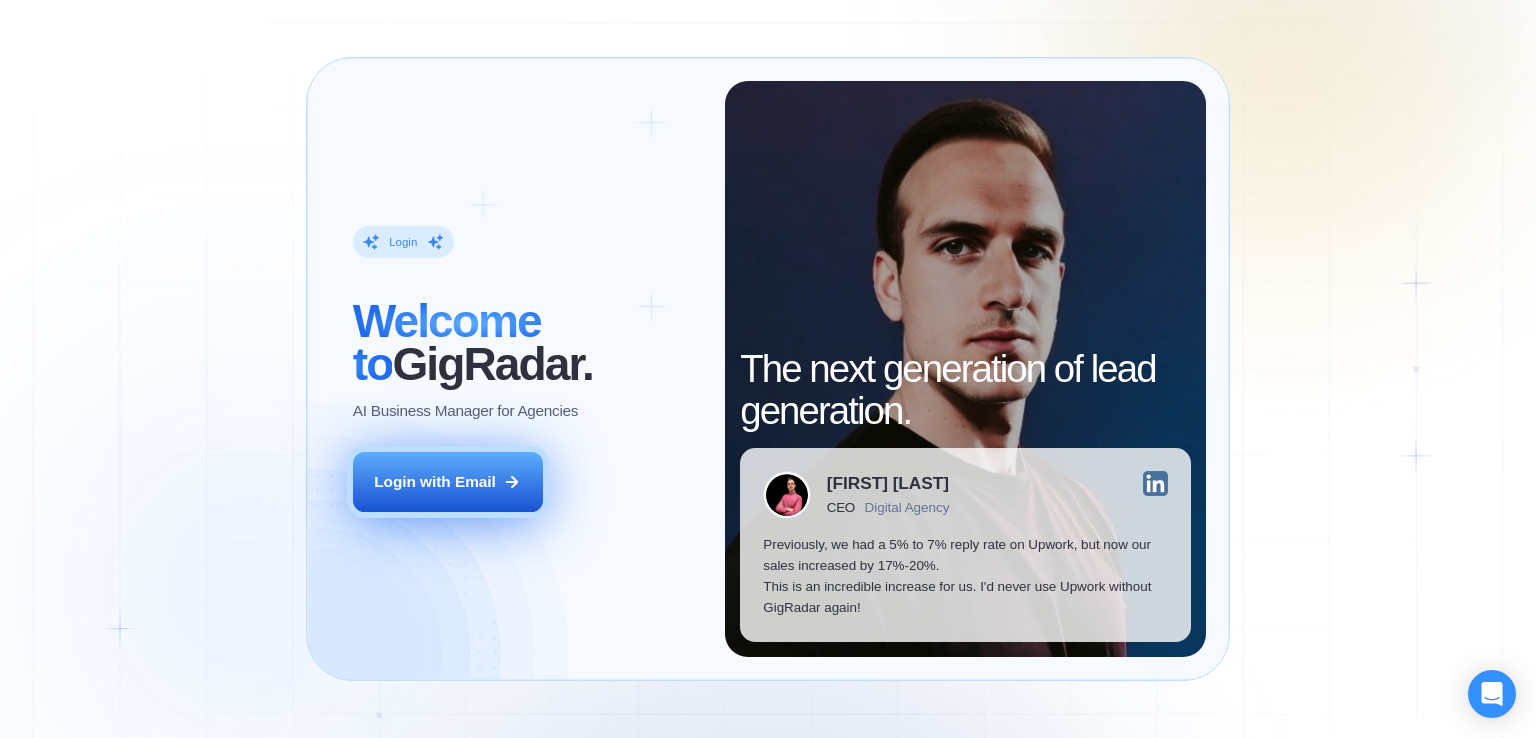 click on "Login with Email" at bounding box center (435, 481) 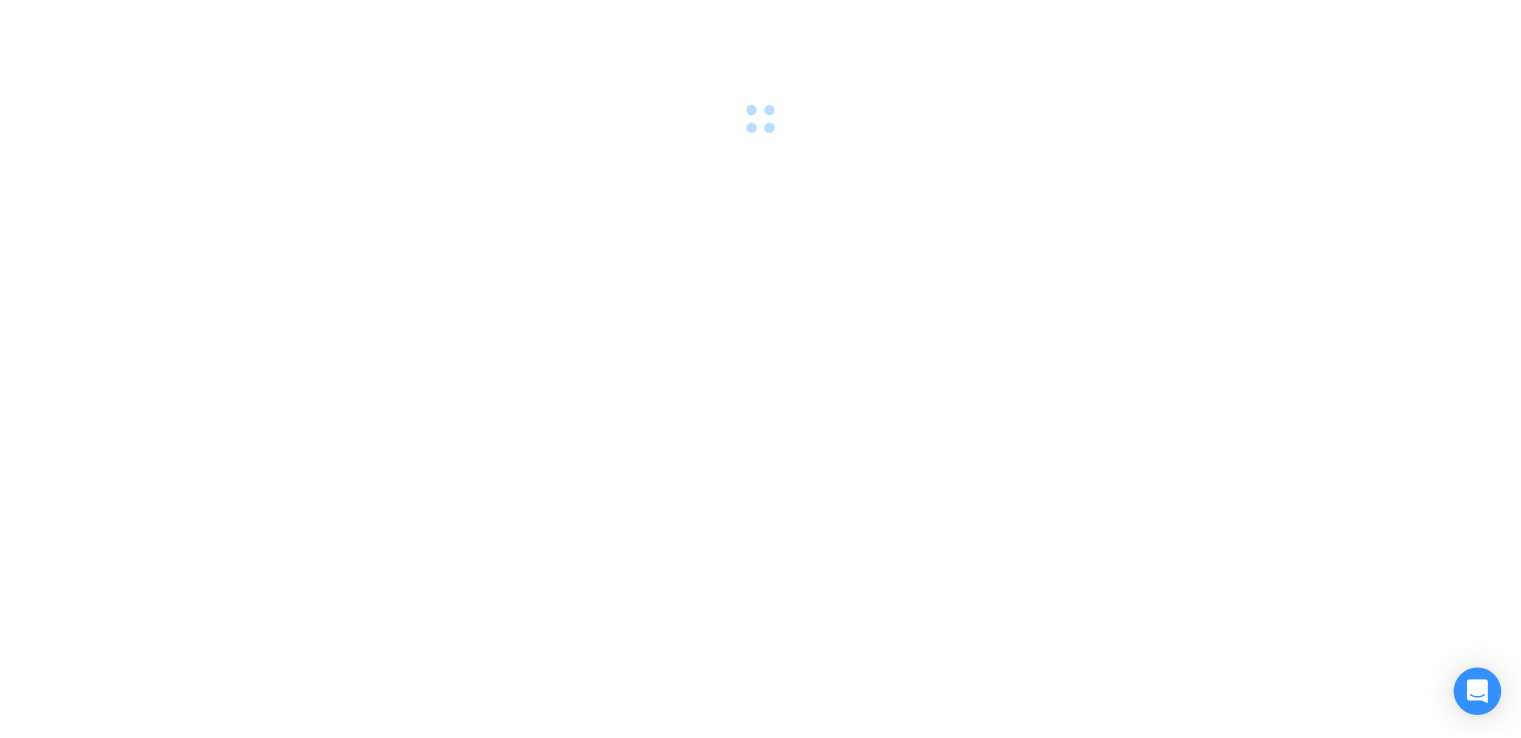 scroll, scrollTop: 0, scrollLeft: 0, axis: both 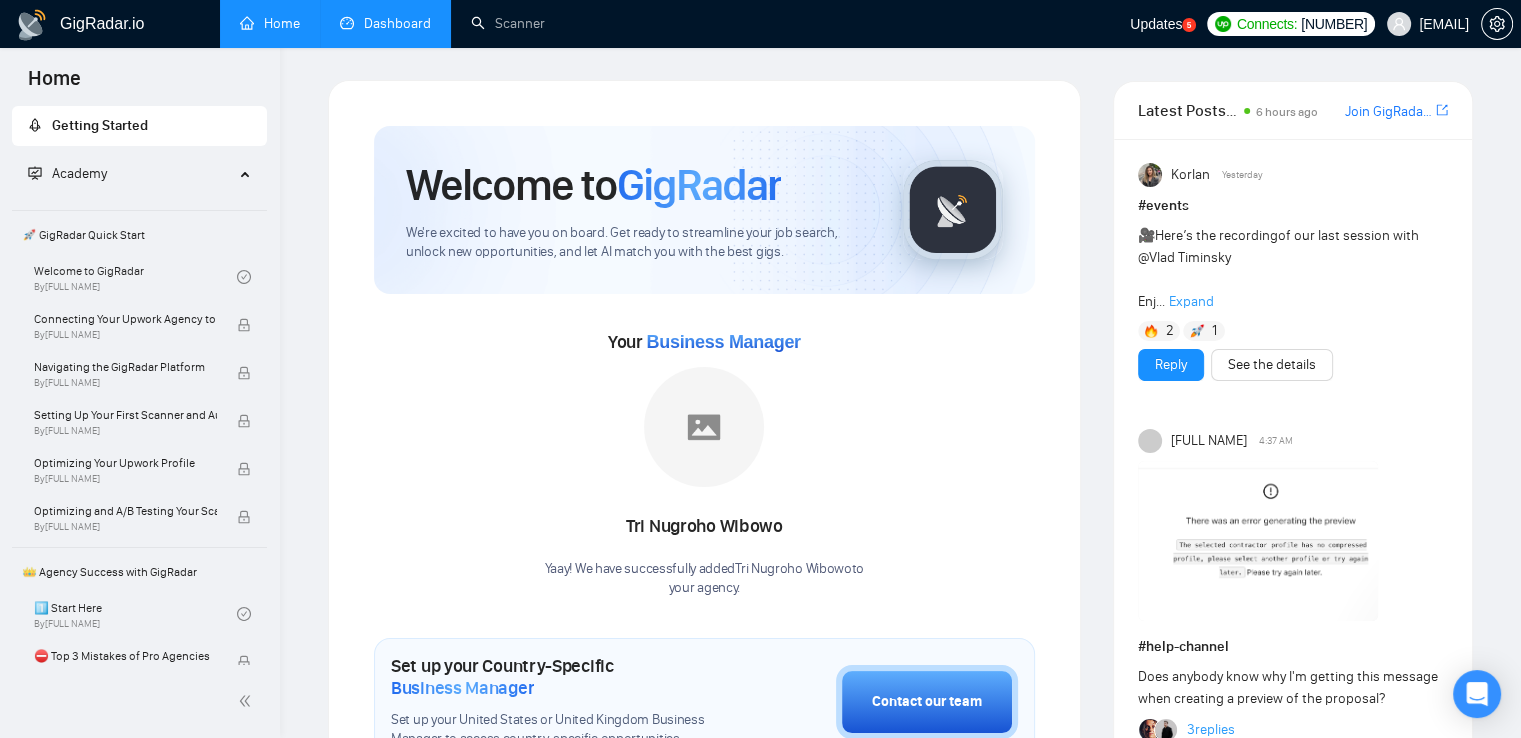 click on "Dashboard" at bounding box center [385, 23] 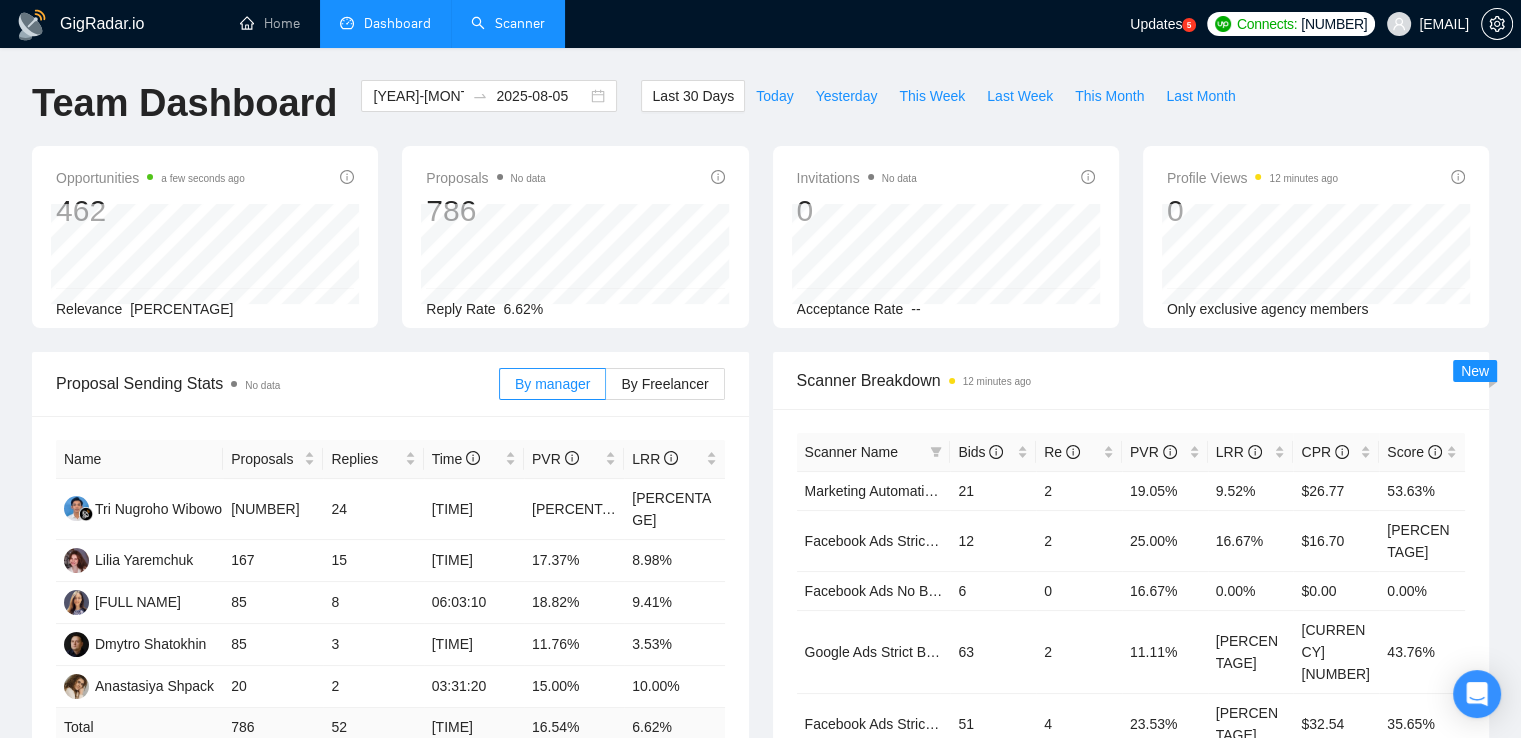 click on "Scanner" at bounding box center [508, 23] 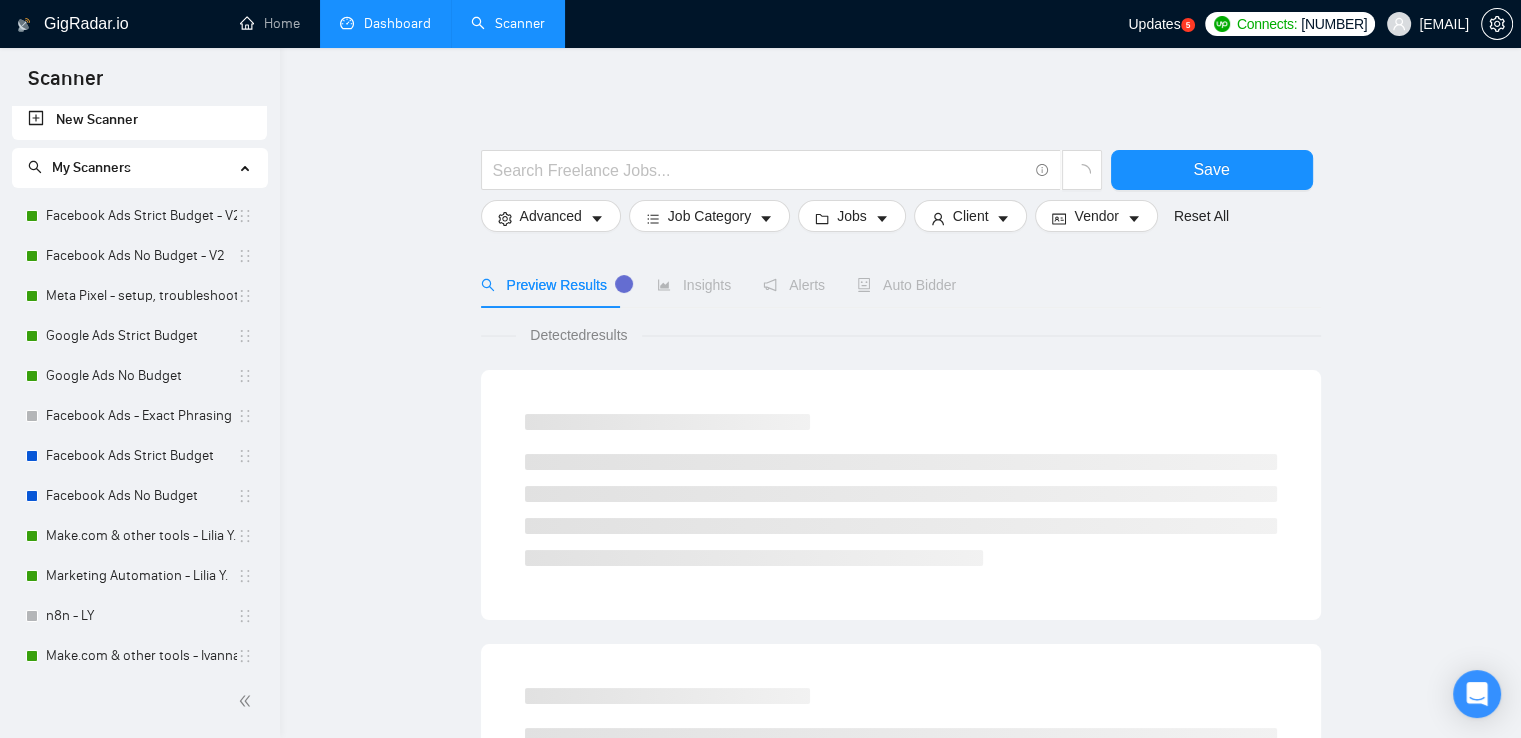 scroll, scrollTop: 0, scrollLeft: 0, axis: both 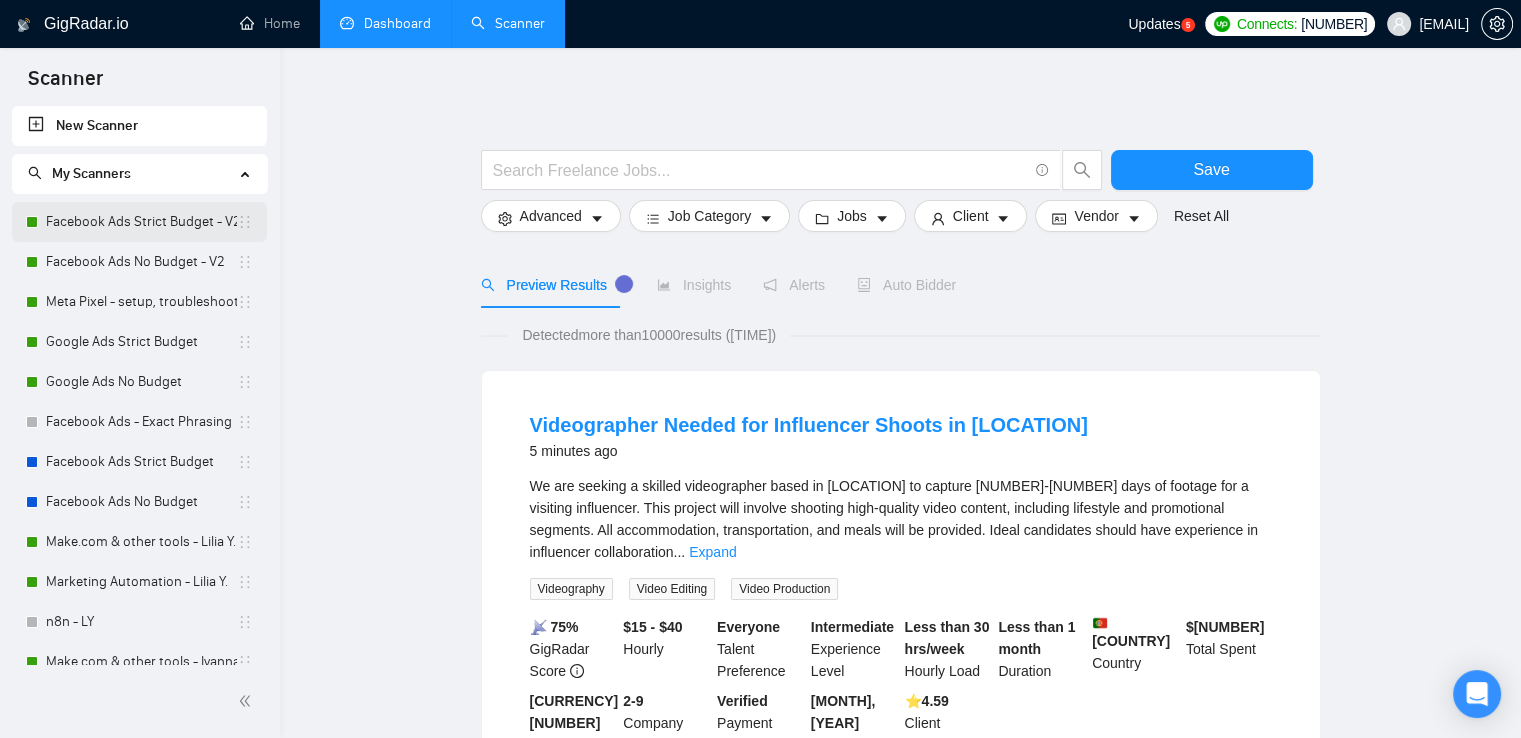 click on "Facebook Ads Strict Budget - V2" at bounding box center [139, 222] 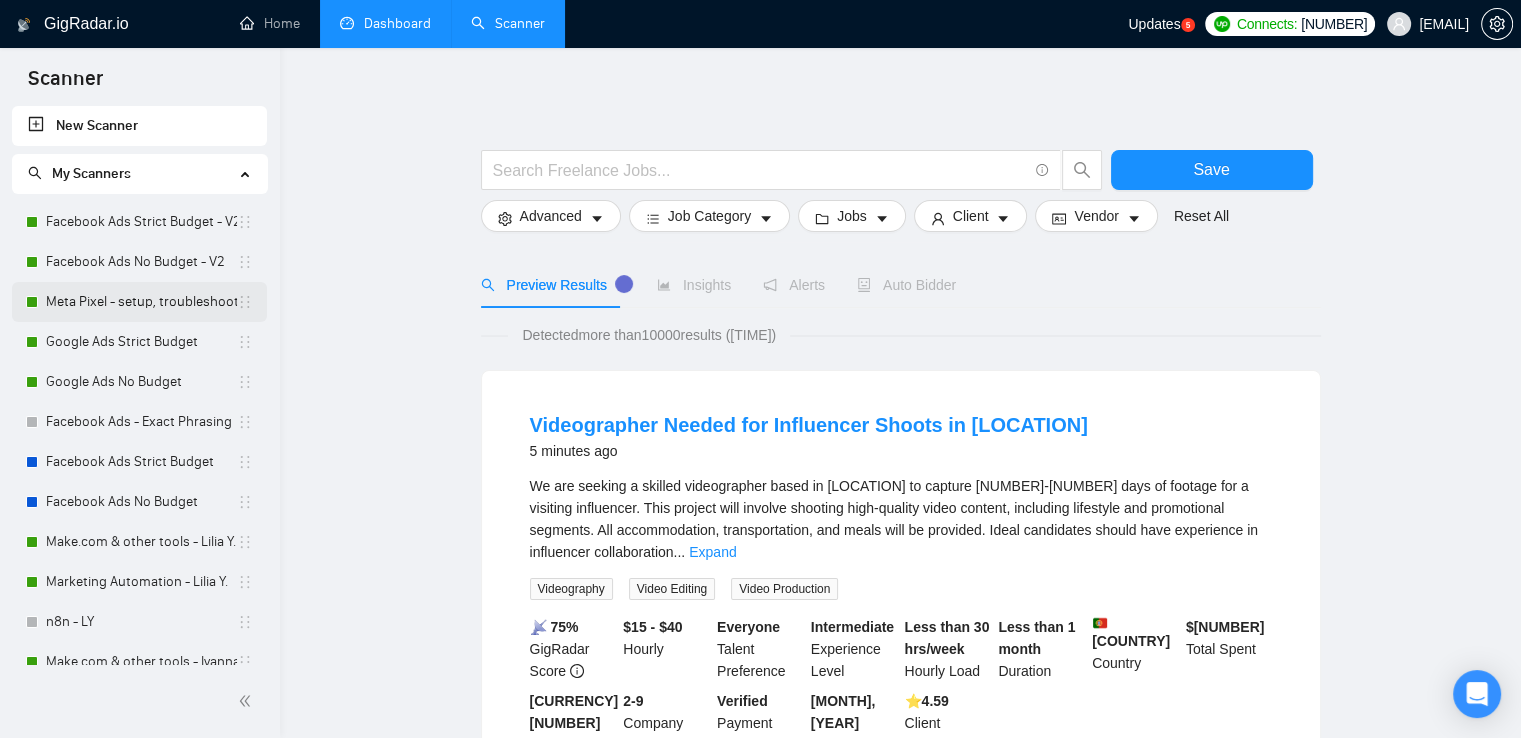 click on "Meta Pixel - setup, troubleshooting, tracking" at bounding box center [141, 302] 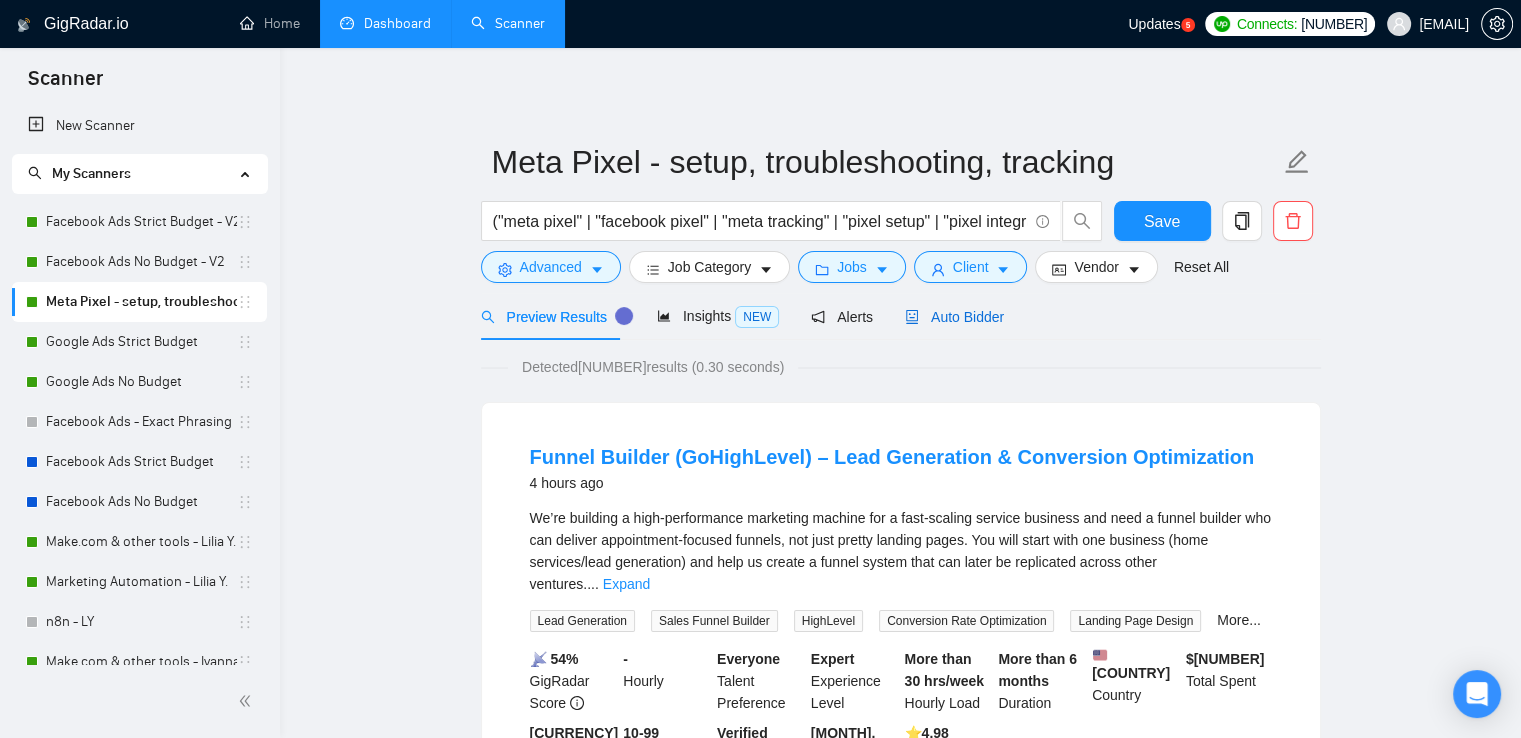 click on "Auto Bidder" at bounding box center [954, 317] 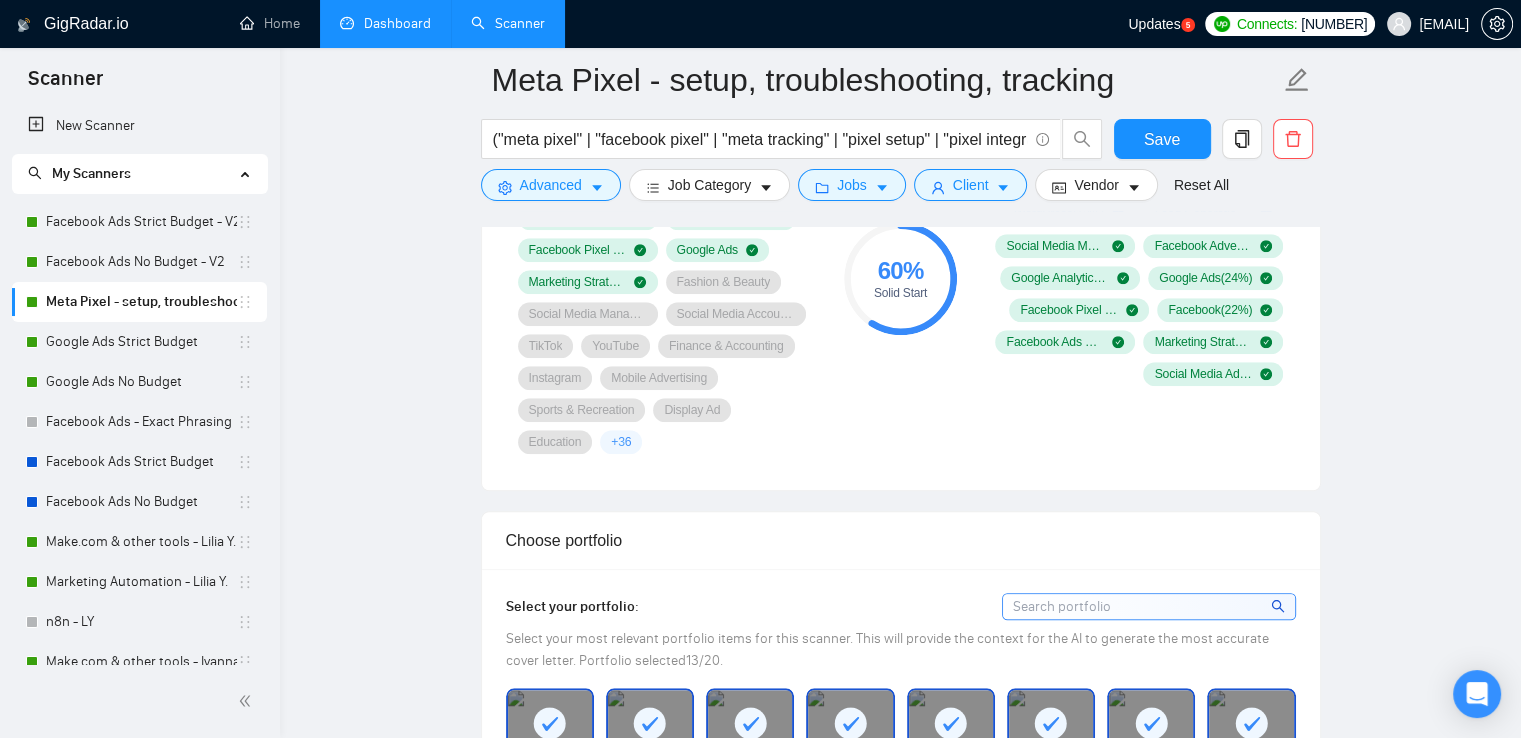 scroll, scrollTop: 1400, scrollLeft: 0, axis: vertical 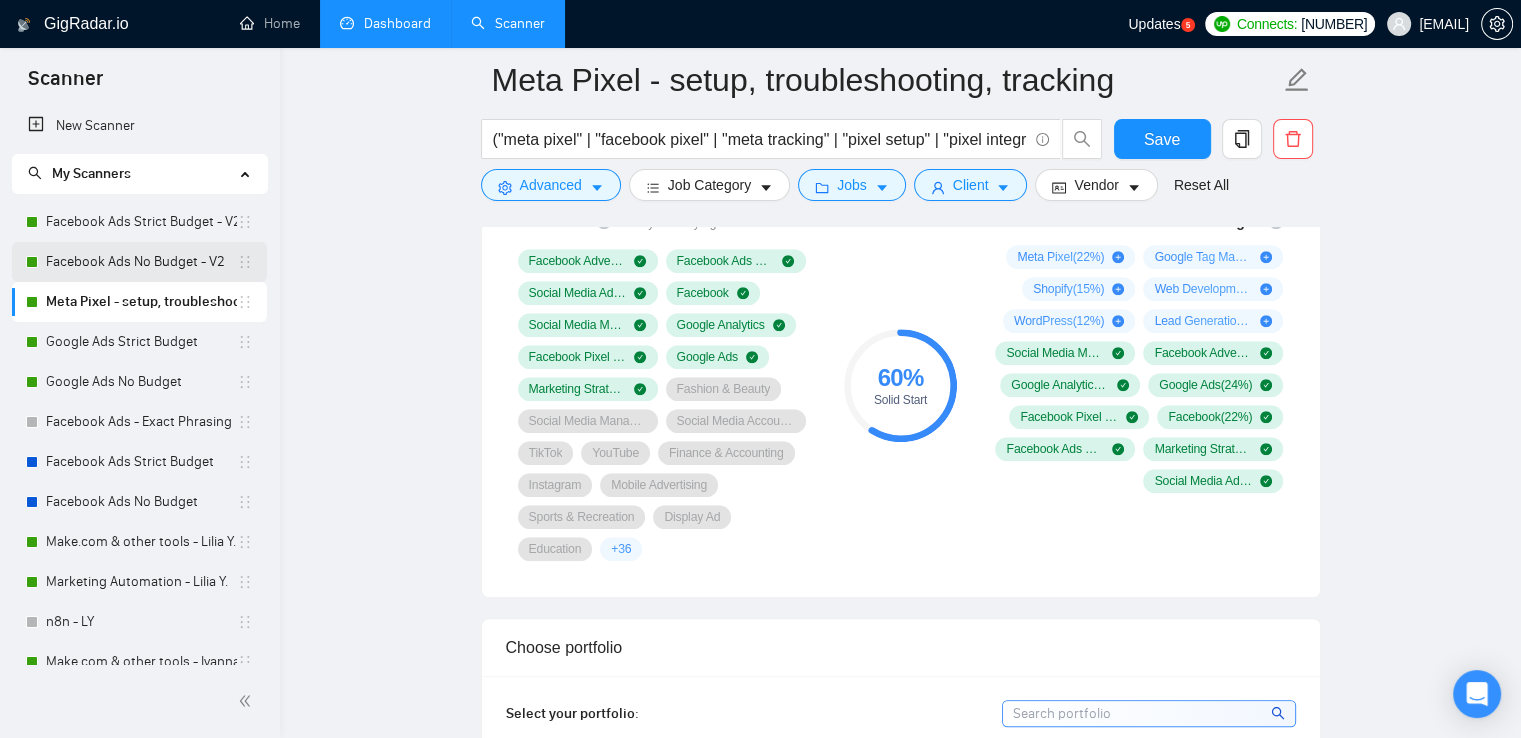 click on "Facebook Ads No Budget - V2" at bounding box center [141, 262] 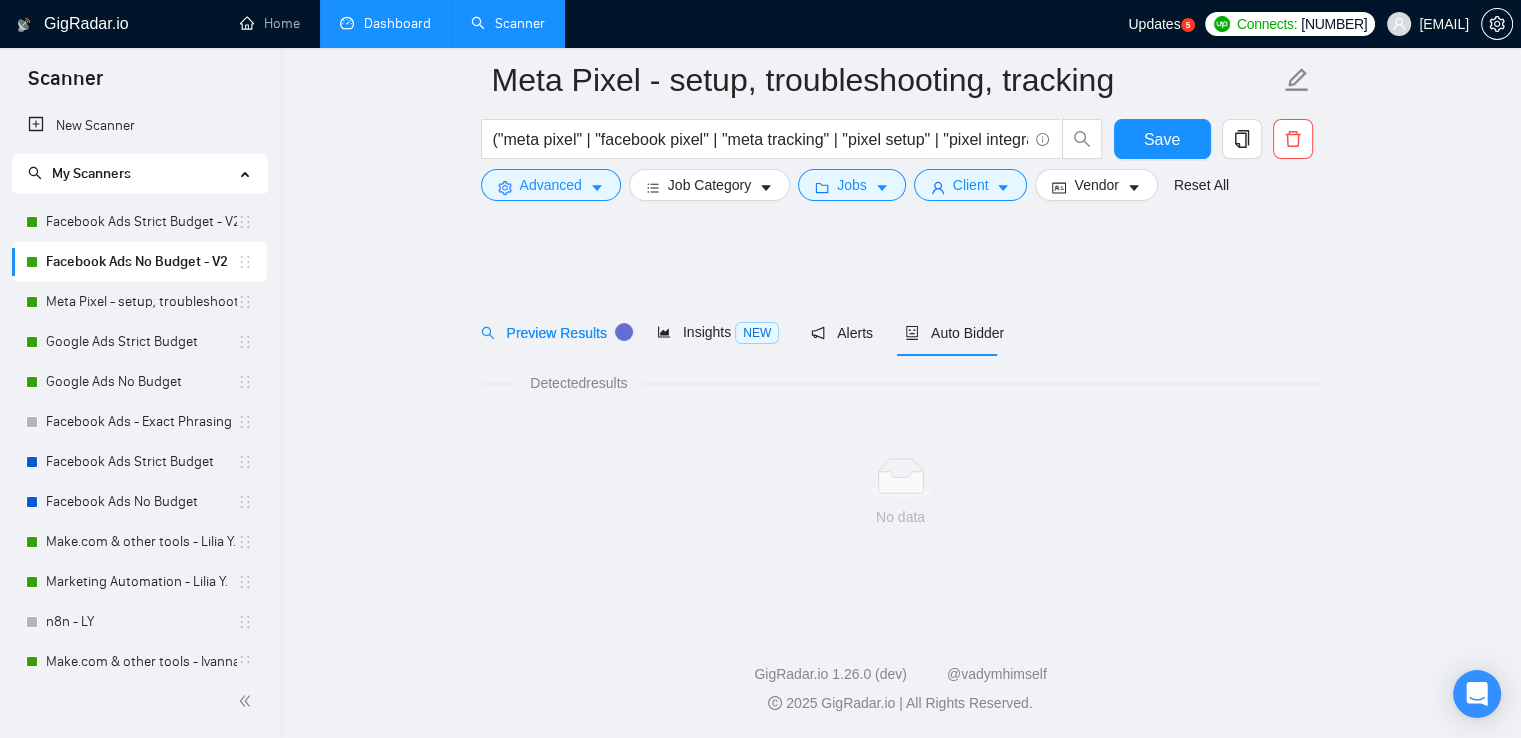 scroll, scrollTop: 0, scrollLeft: 0, axis: both 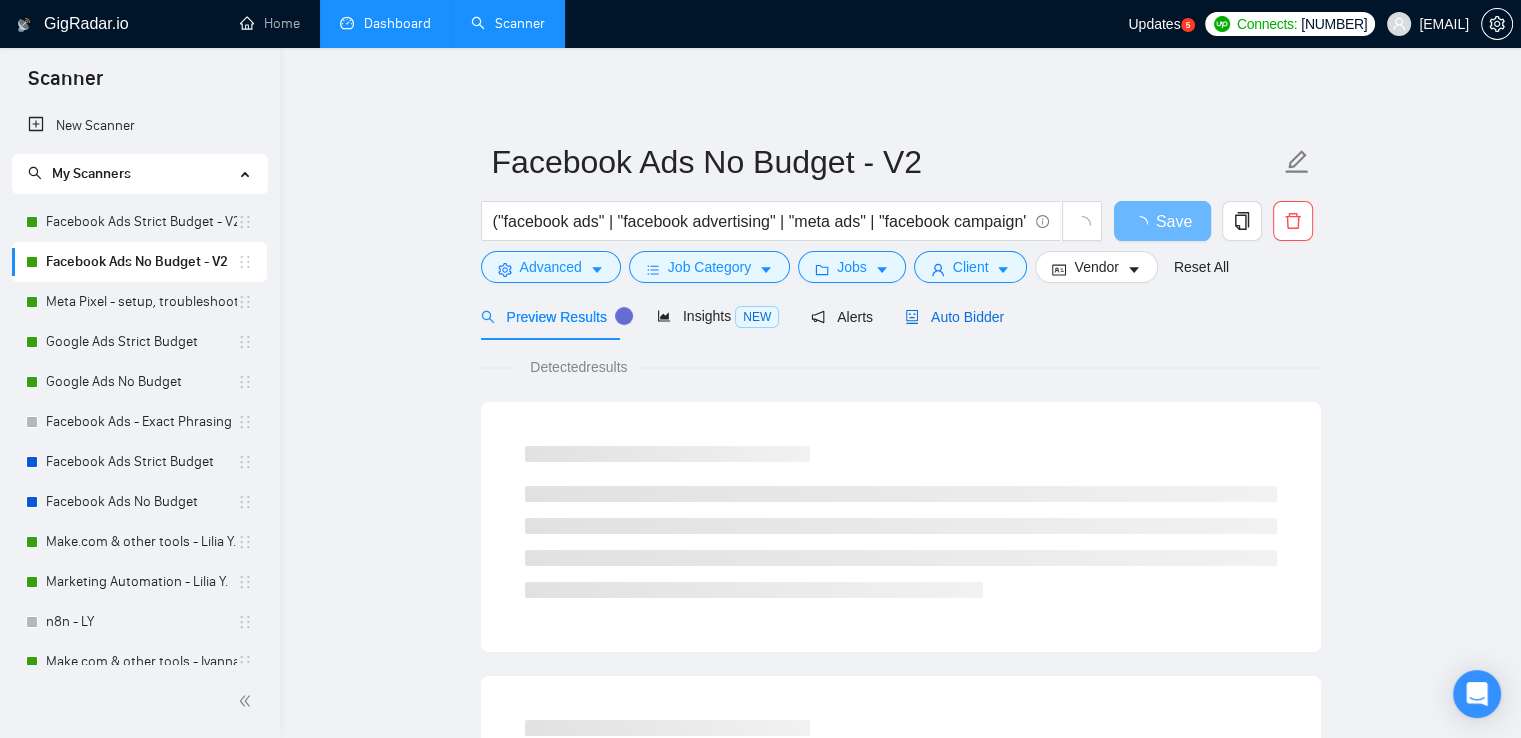 click on "Auto Bidder" at bounding box center (954, 317) 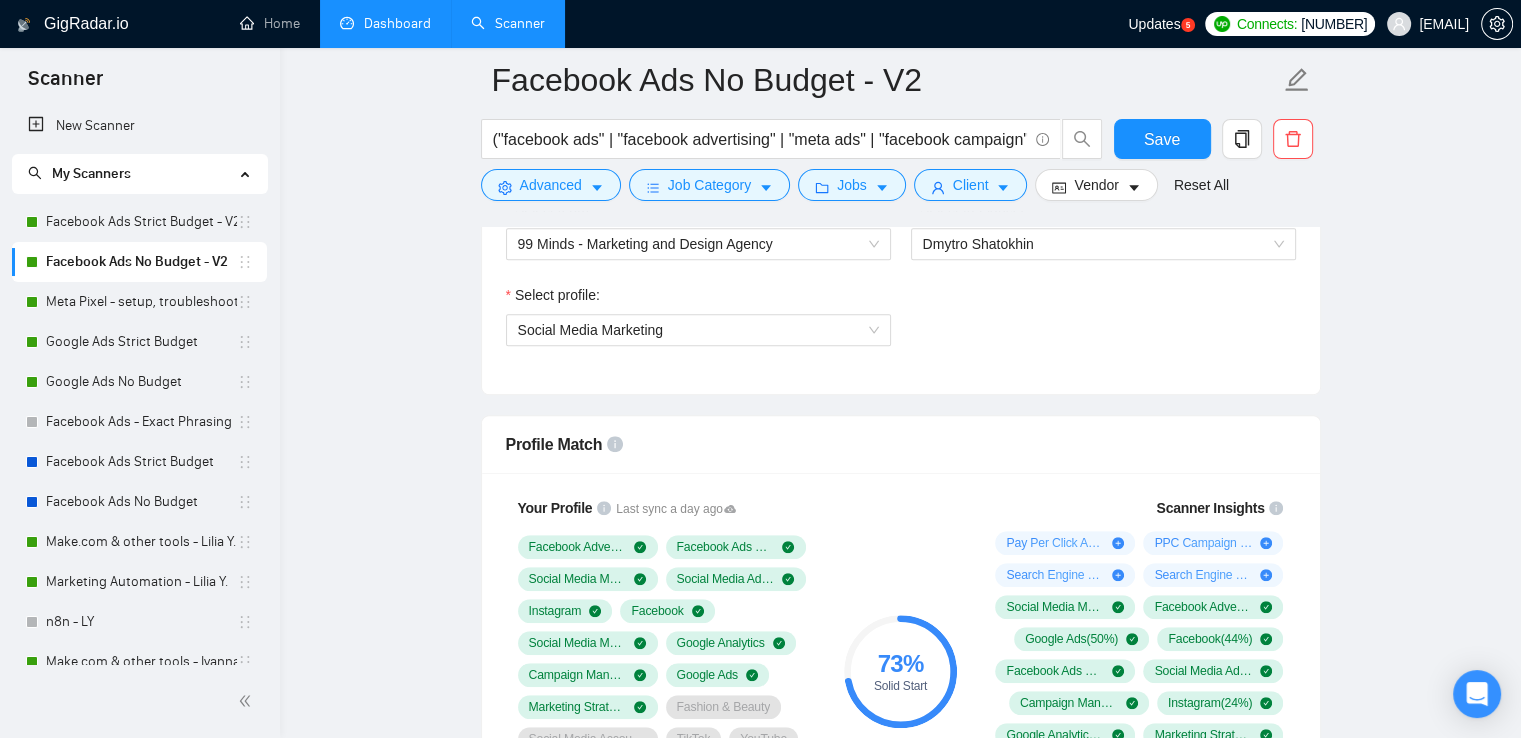 scroll, scrollTop: 1200, scrollLeft: 0, axis: vertical 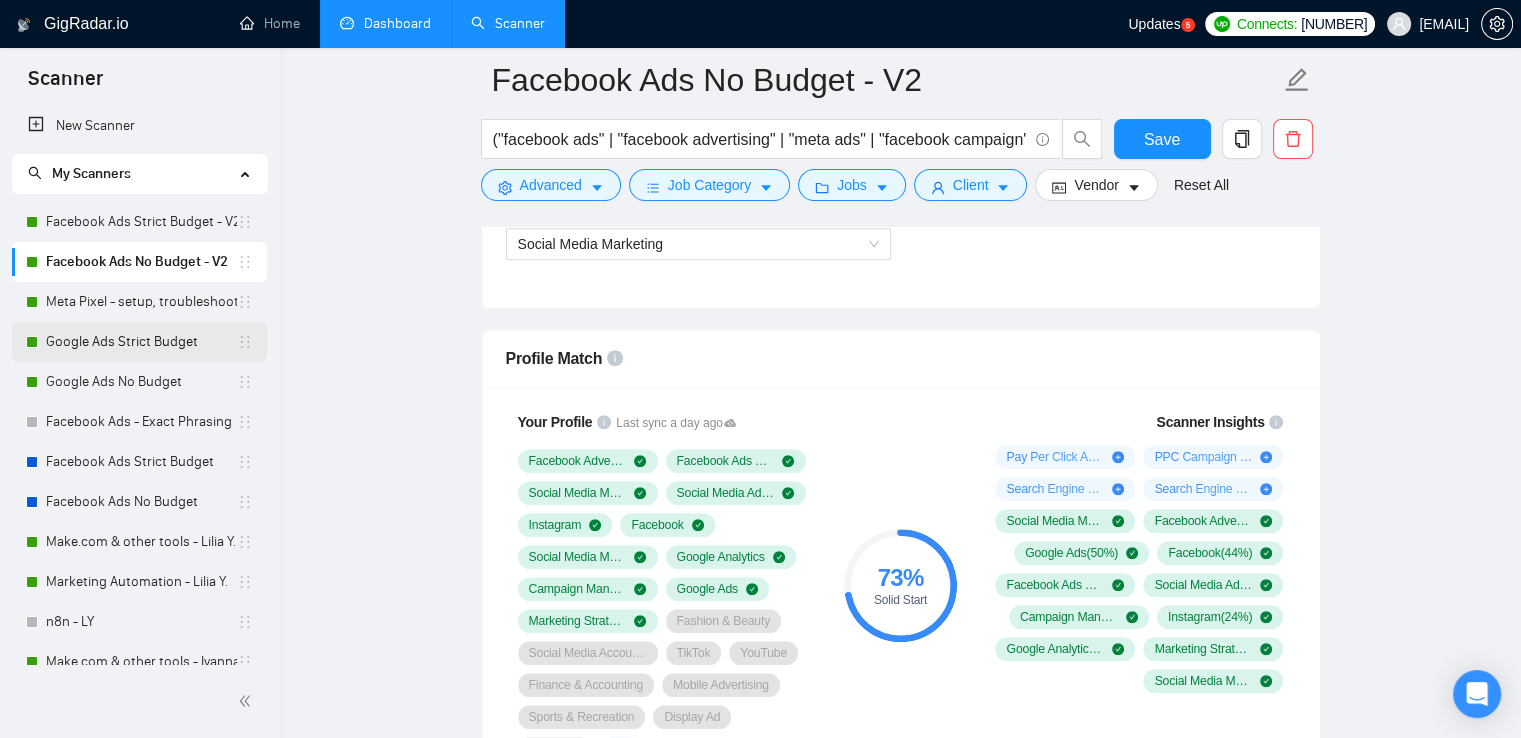 click on "Google Ads Strict Budget" at bounding box center [141, 342] 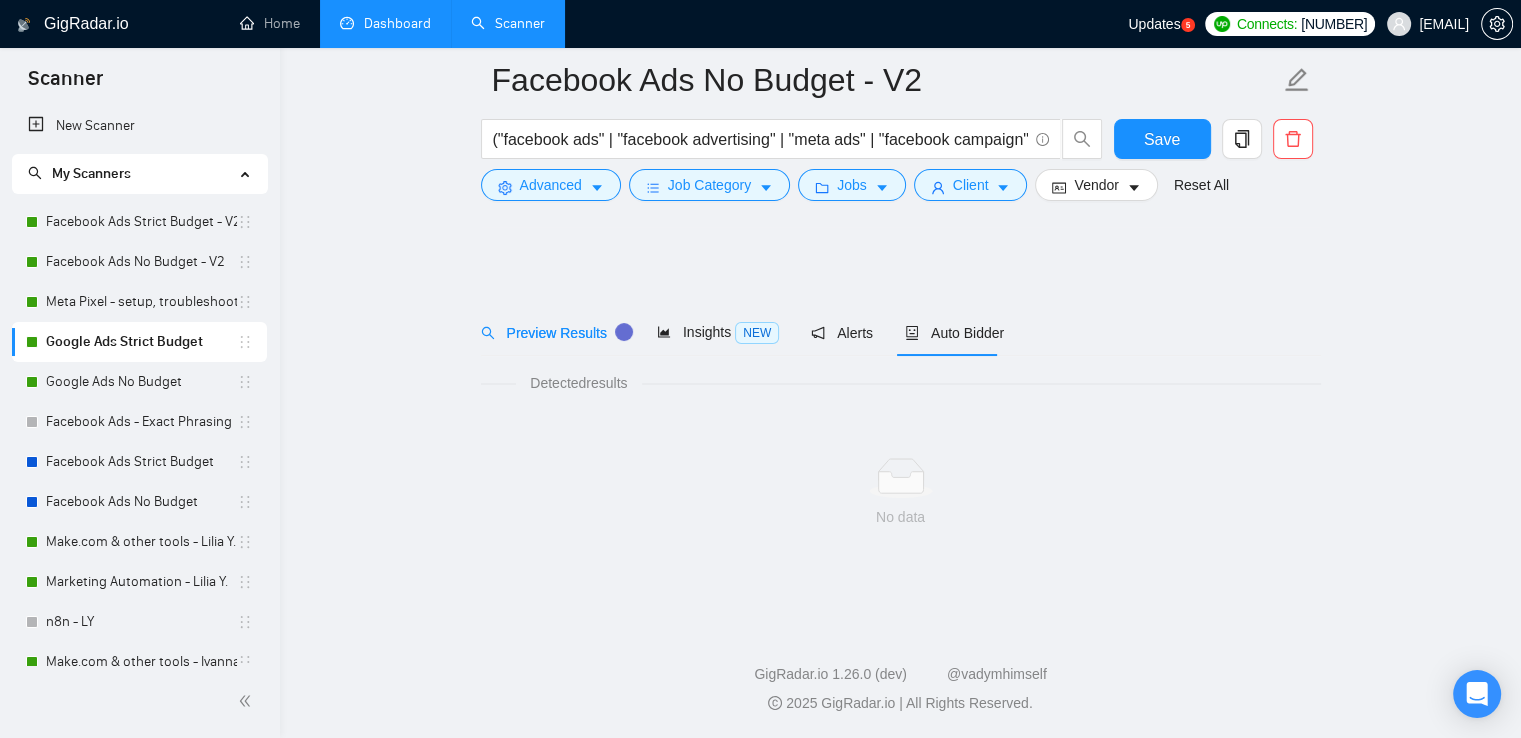 scroll, scrollTop: 0, scrollLeft: 0, axis: both 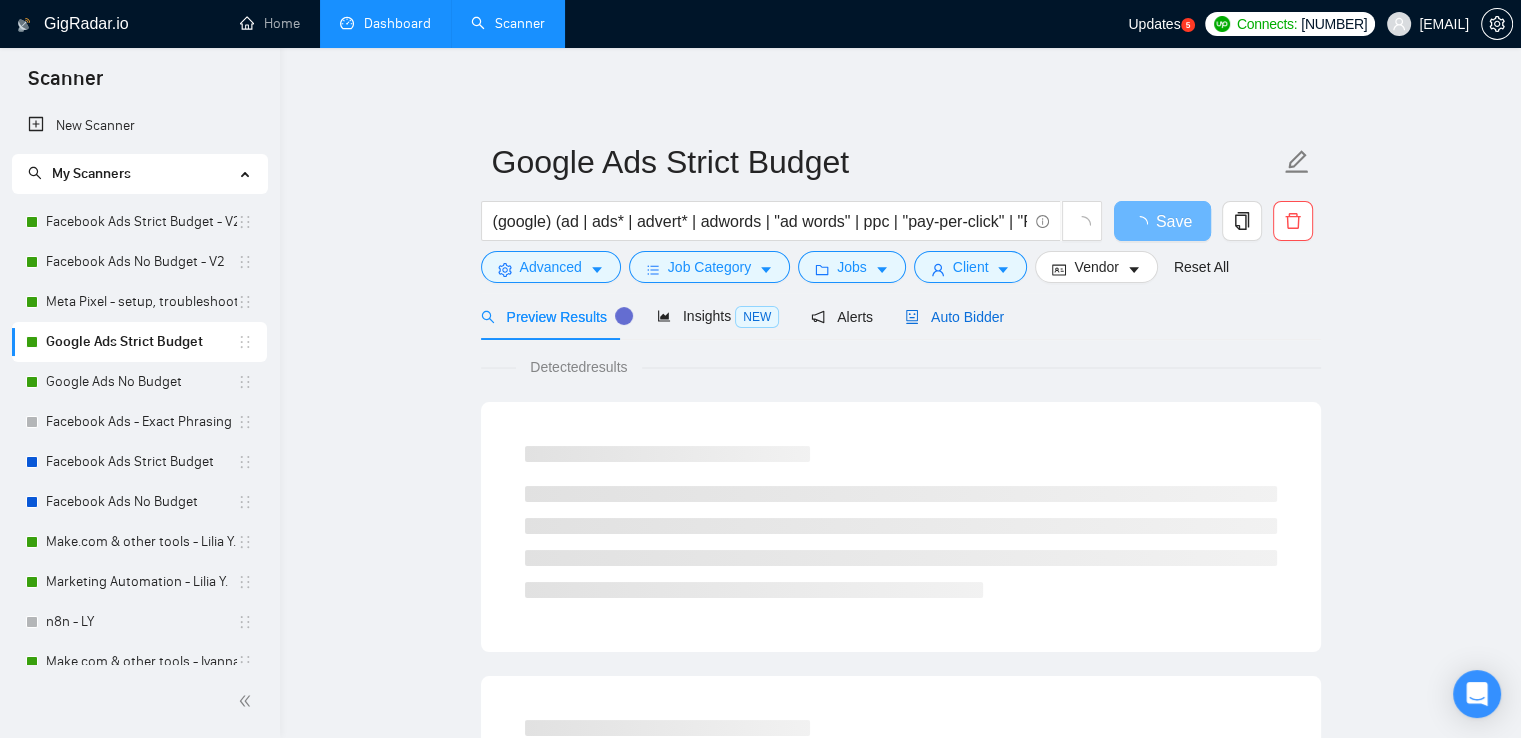 click on "Auto Bidder" at bounding box center (954, 317) 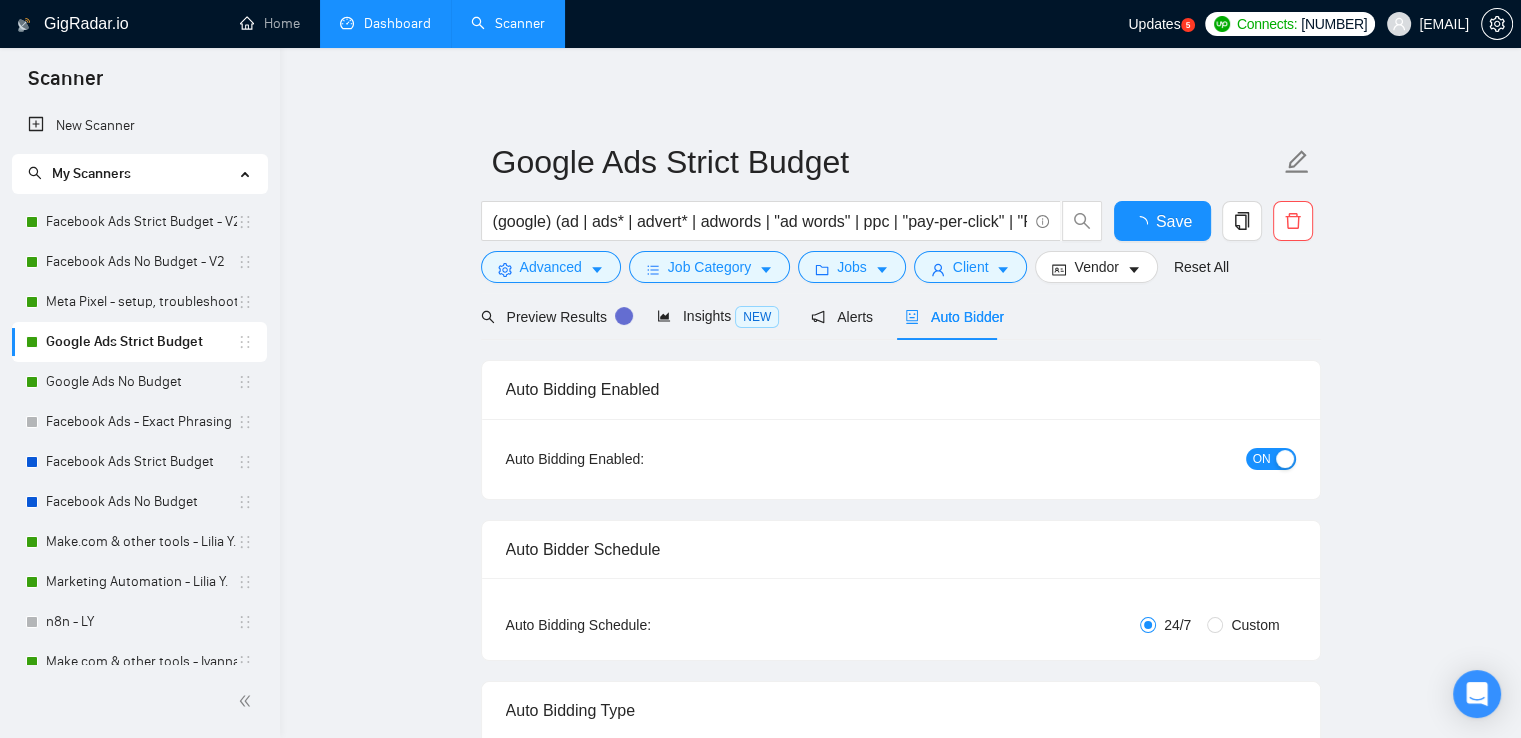 type 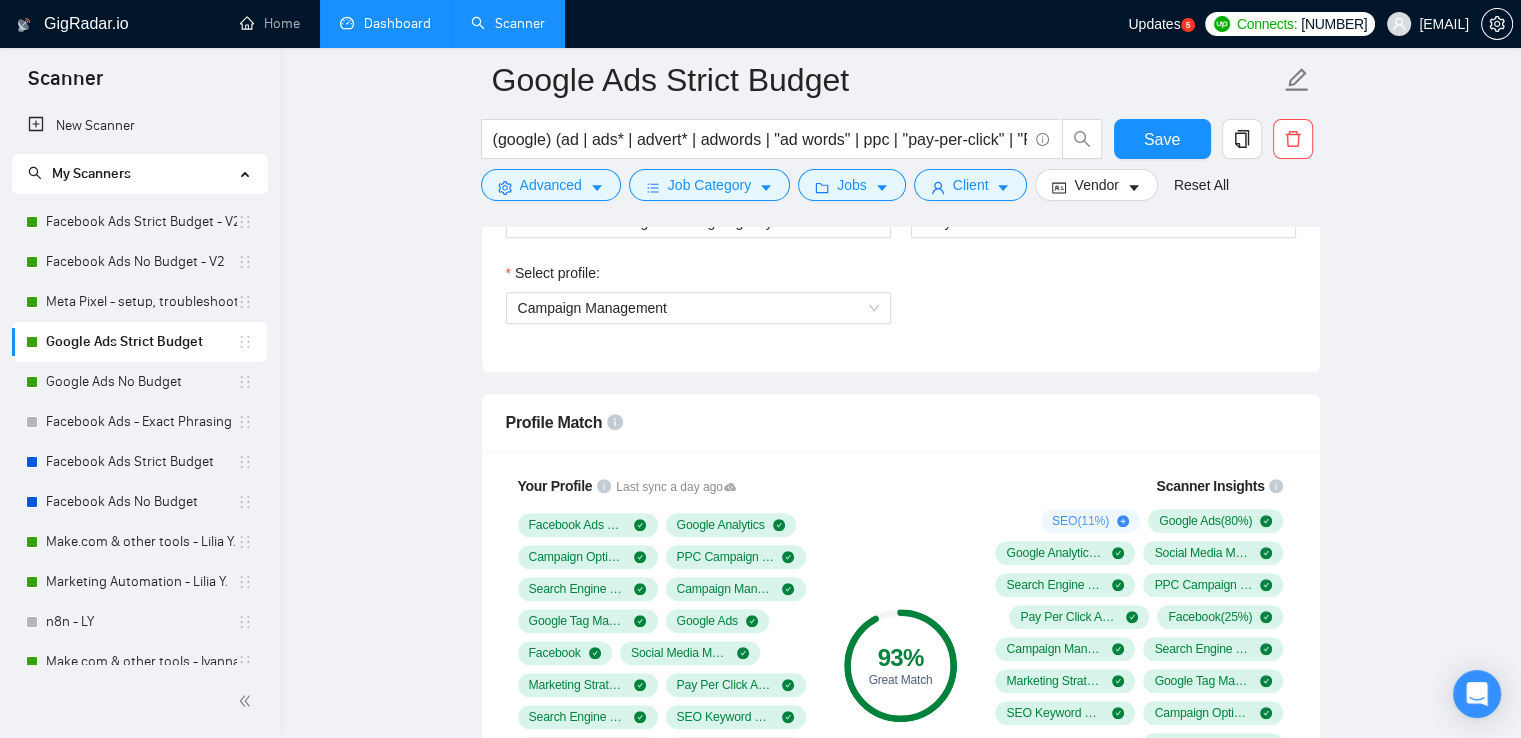 scroll, scrollTop: 1300, scrollLeft: 0, axis: vertical 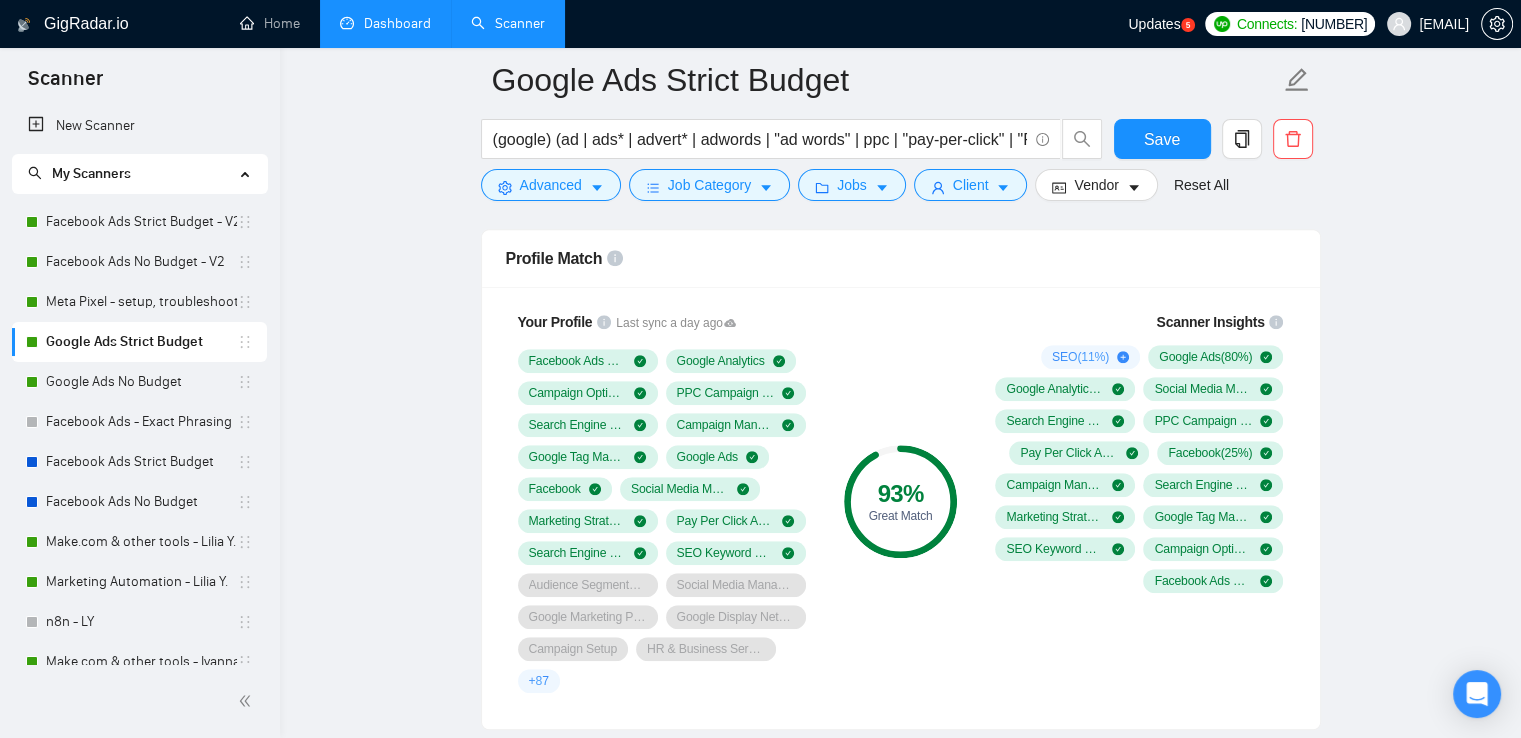 click on "Dashboard" at bounding box center [385, 23] 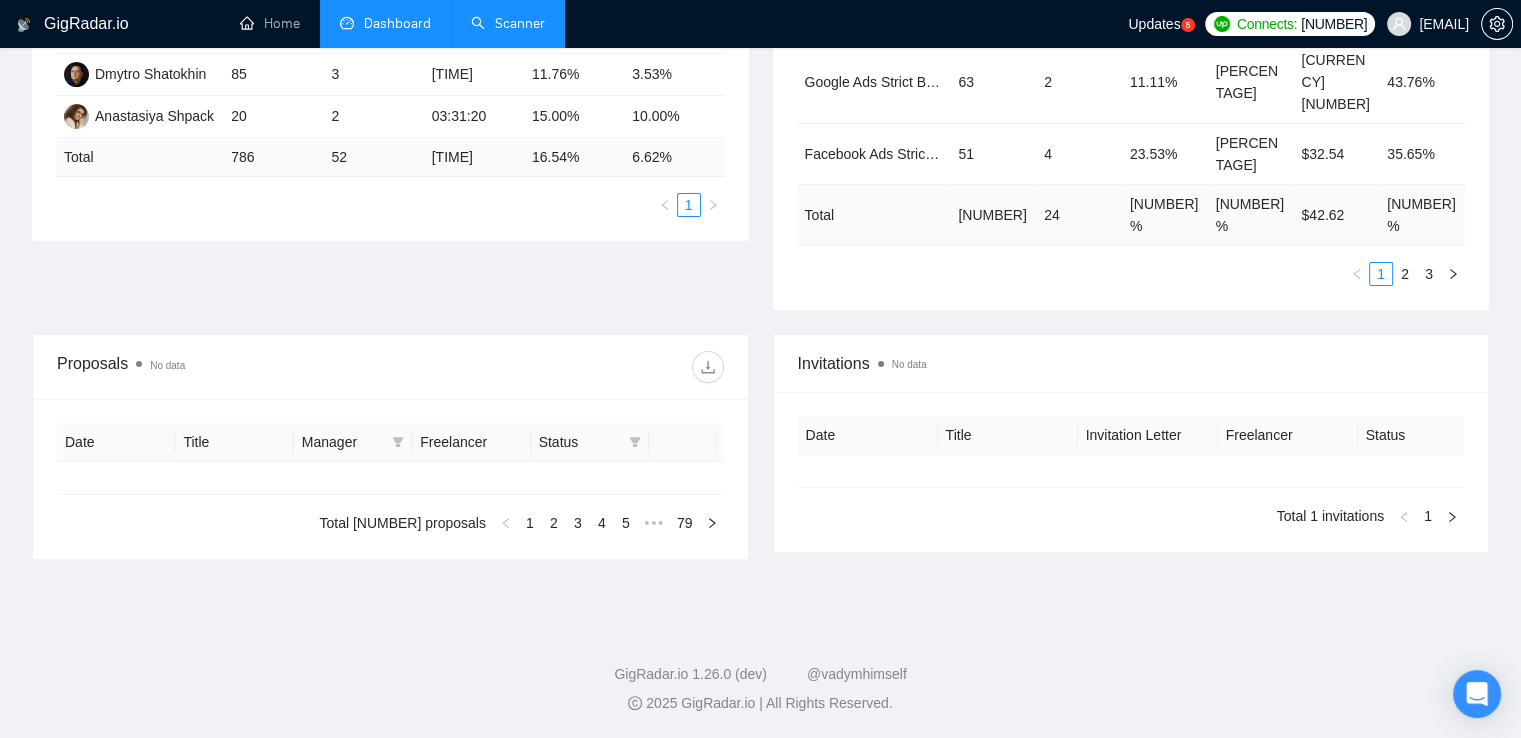 type on "[YEAR]-[MONTH]-[DAY]" 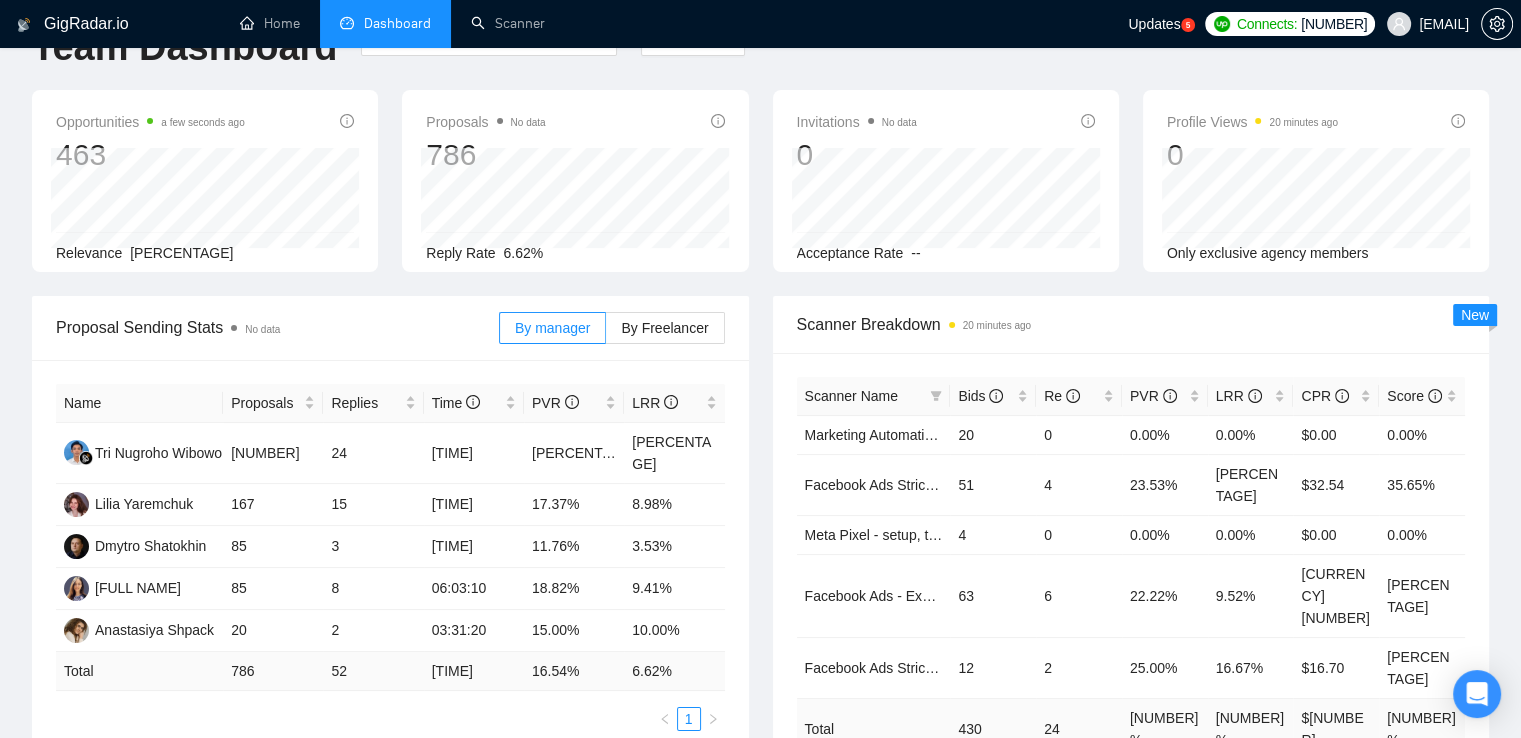 scroll, scrollTop: 0, scrollLeft: 0, axis: both 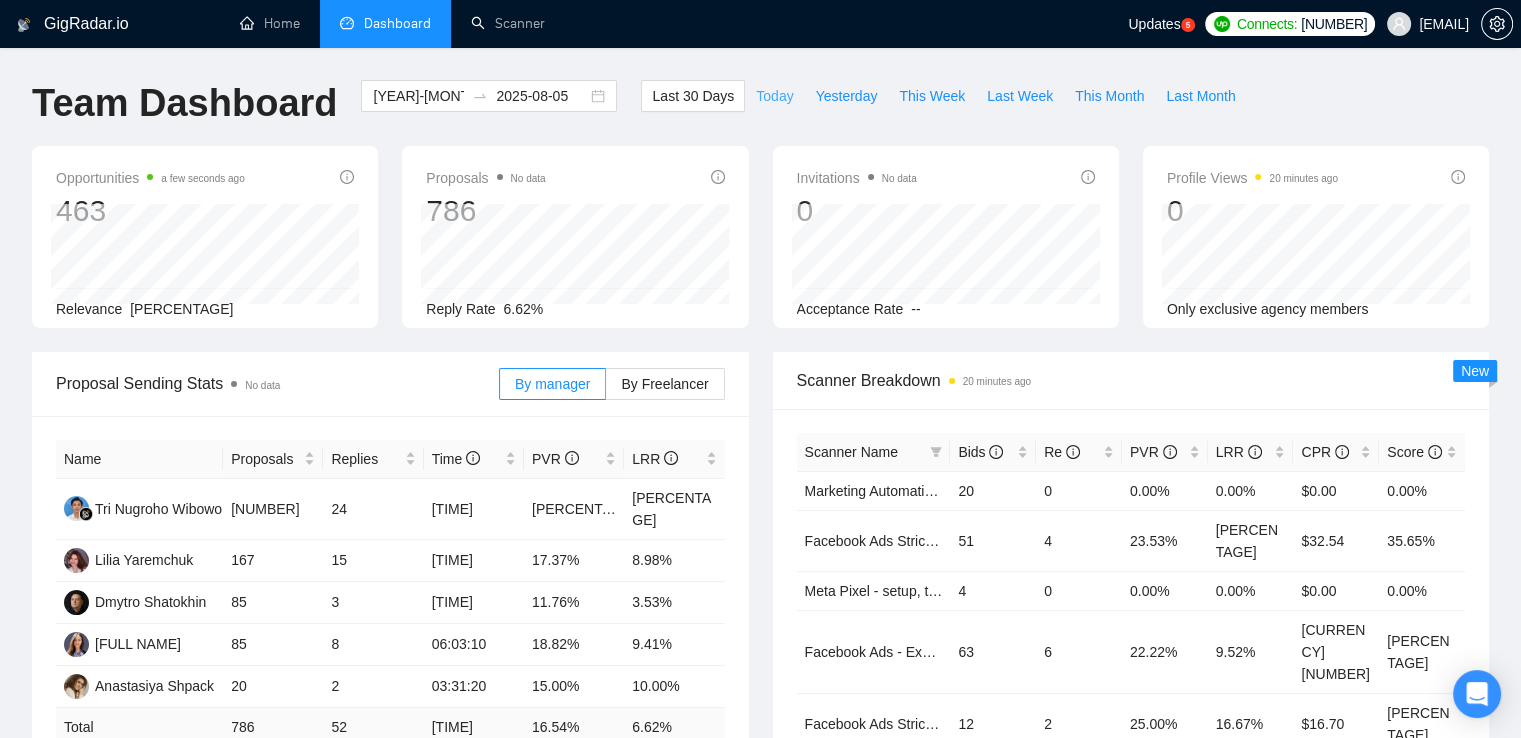 click on "Today" at bounding box center [774, 96] 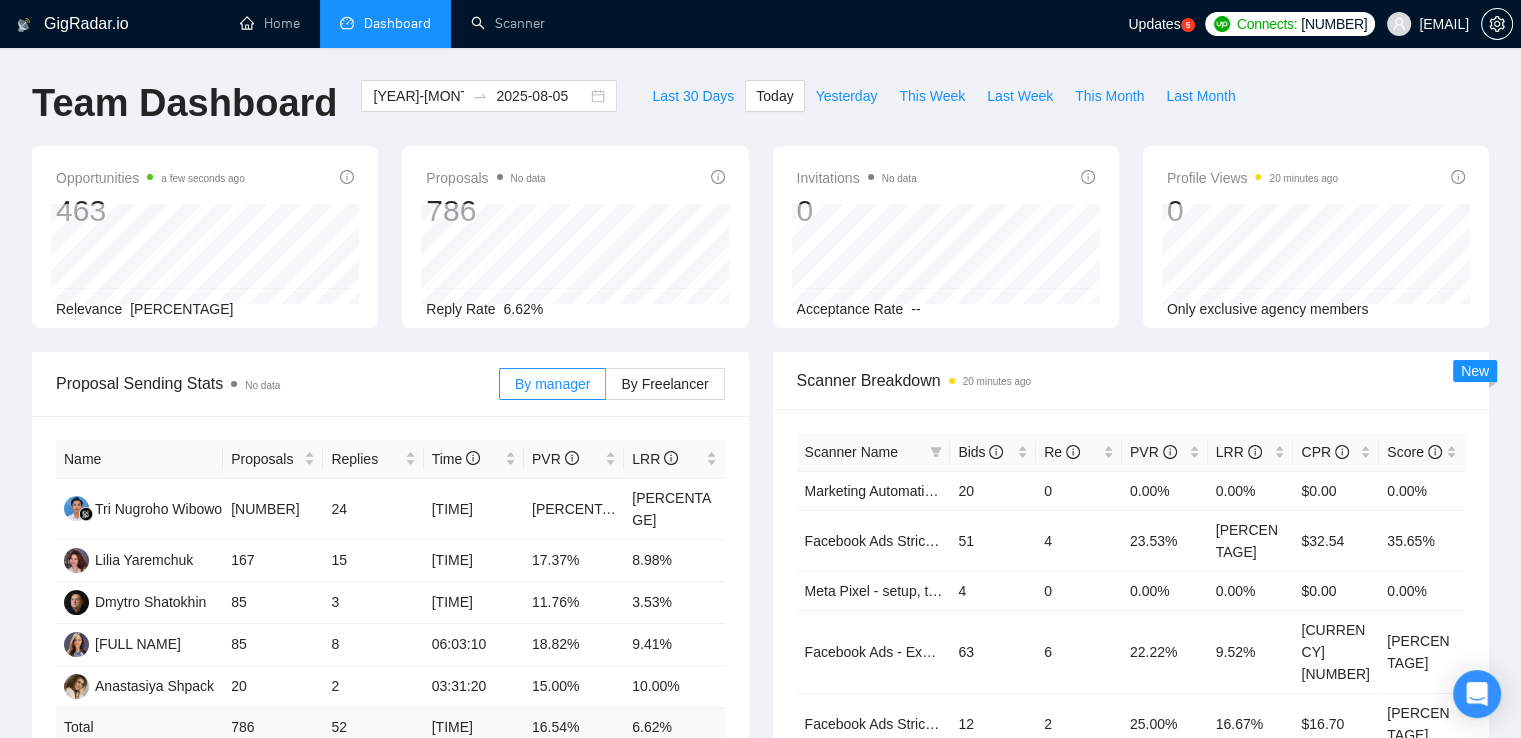 type on "2025-08-05" 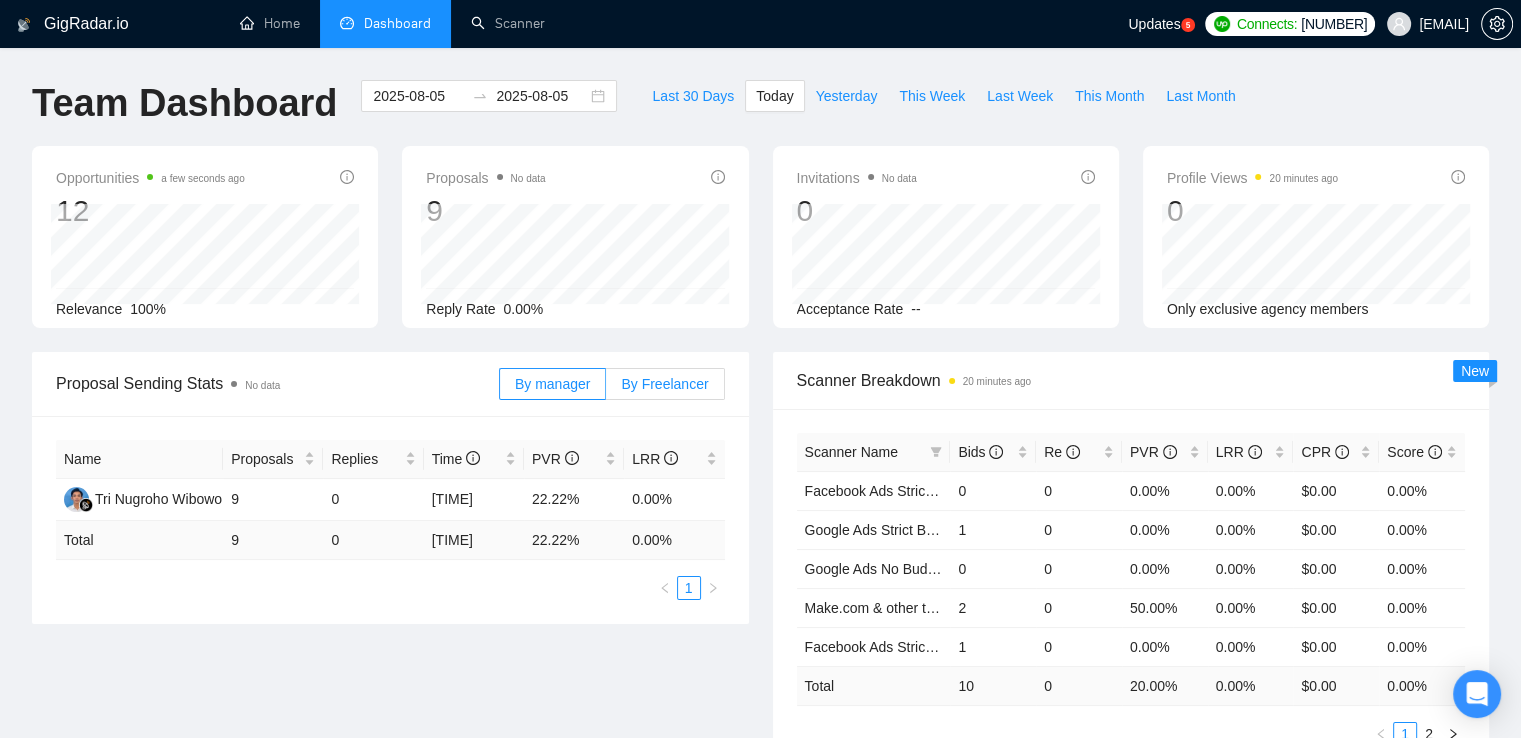 click on "By Freelancer" at bounding box center [665, 384] 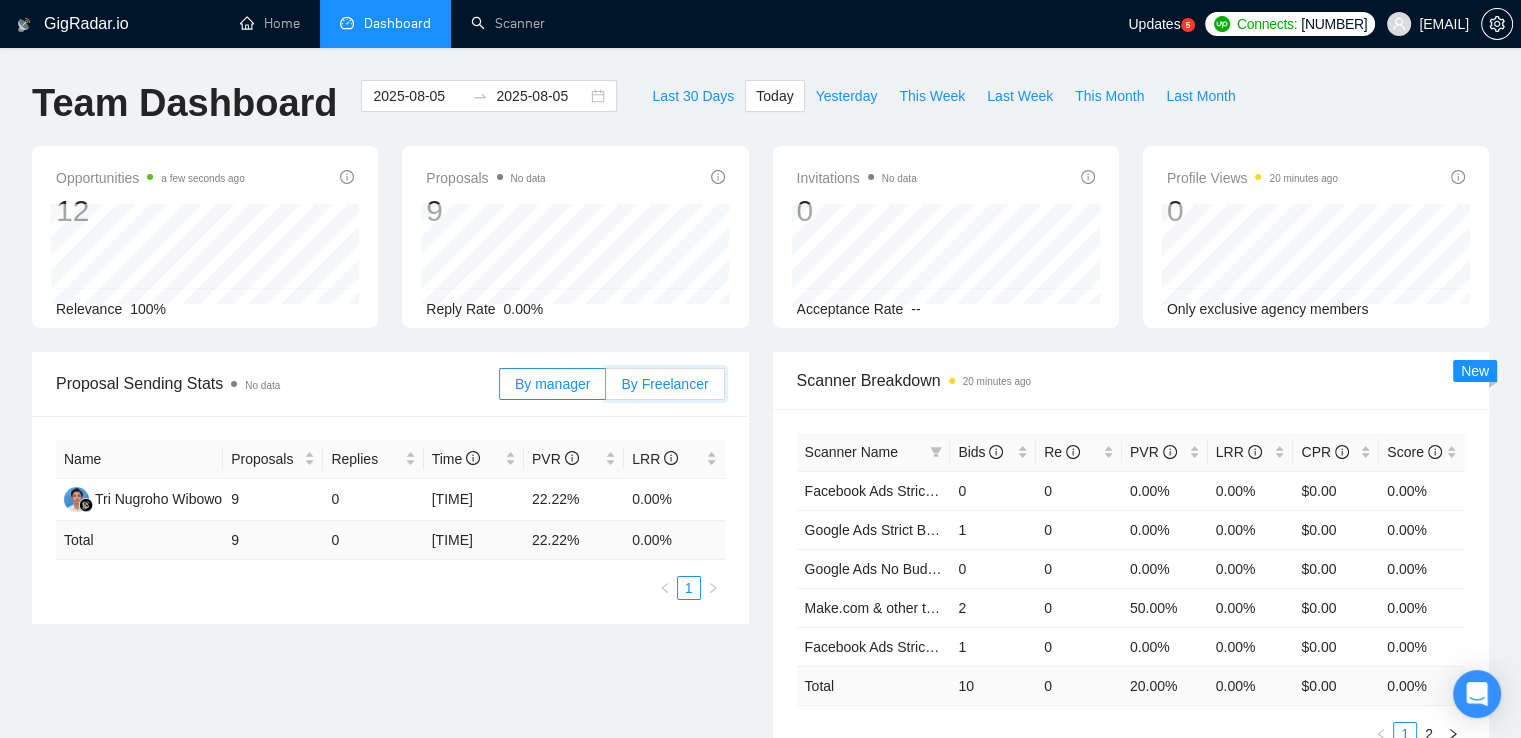 click on "By Freelancer" at bounding box center (606, 389) 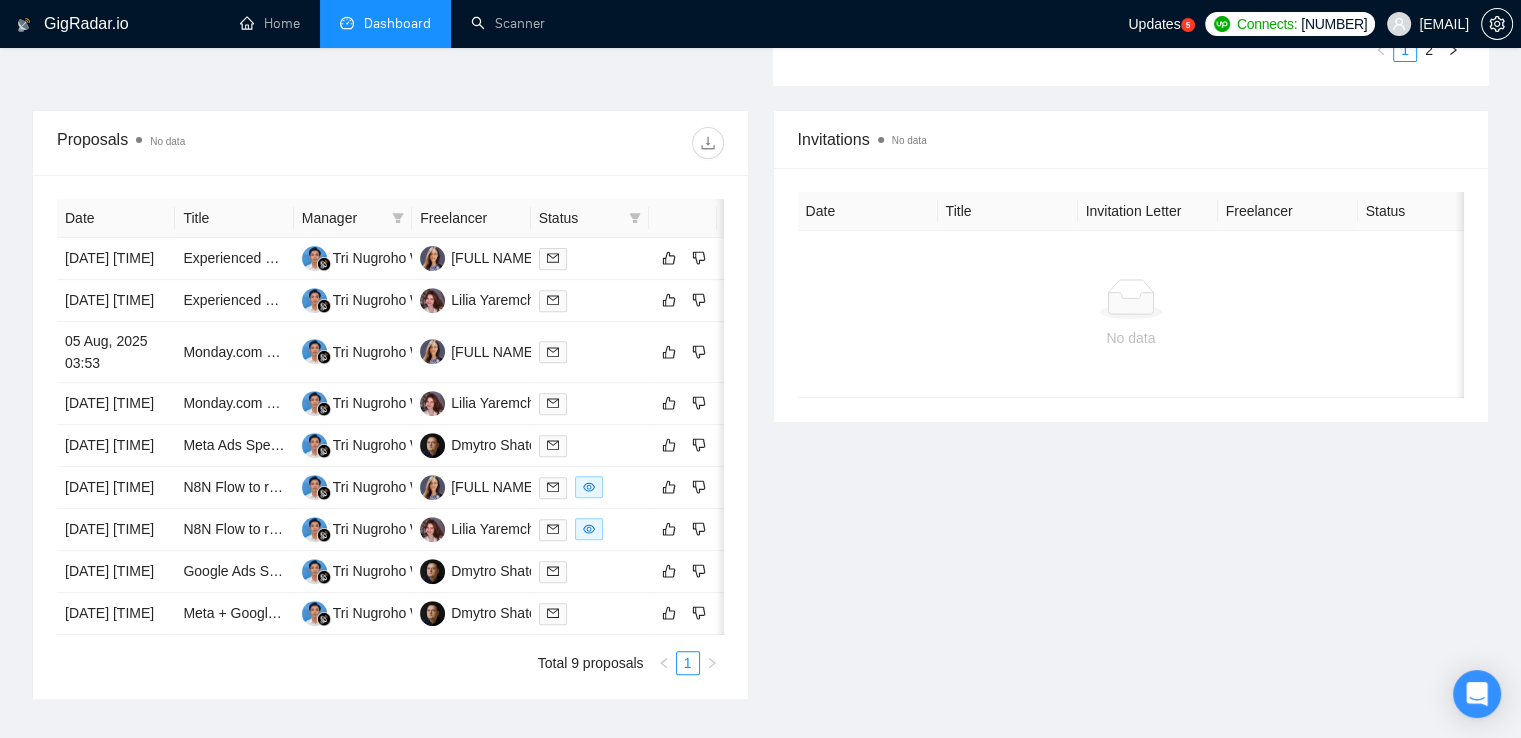 scroll, scrollTop: 800, scrollLeft: 0, axis: vertical 